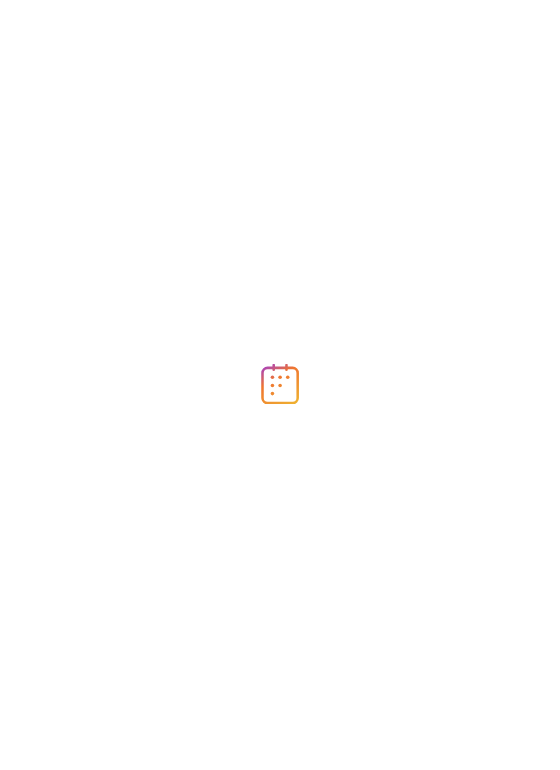 scroll, scrollTop: 0, scrollLeft: 0, axis: both 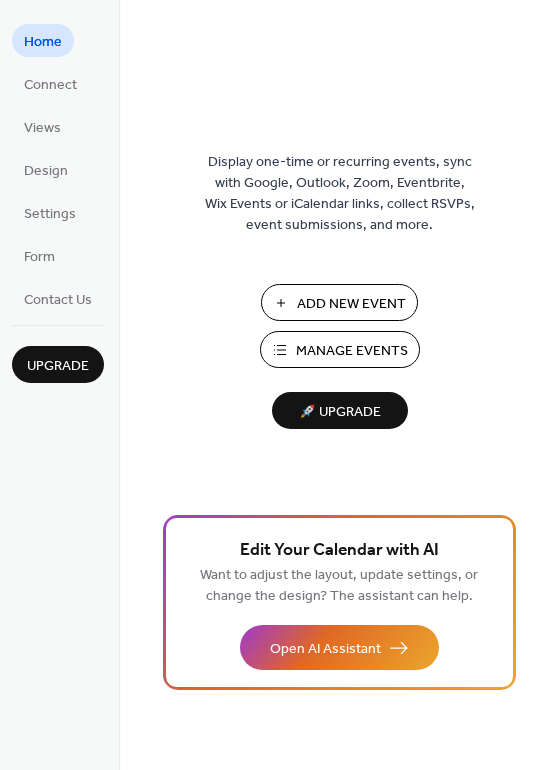 click on "Manage Events" at bounding box center (352, 351) 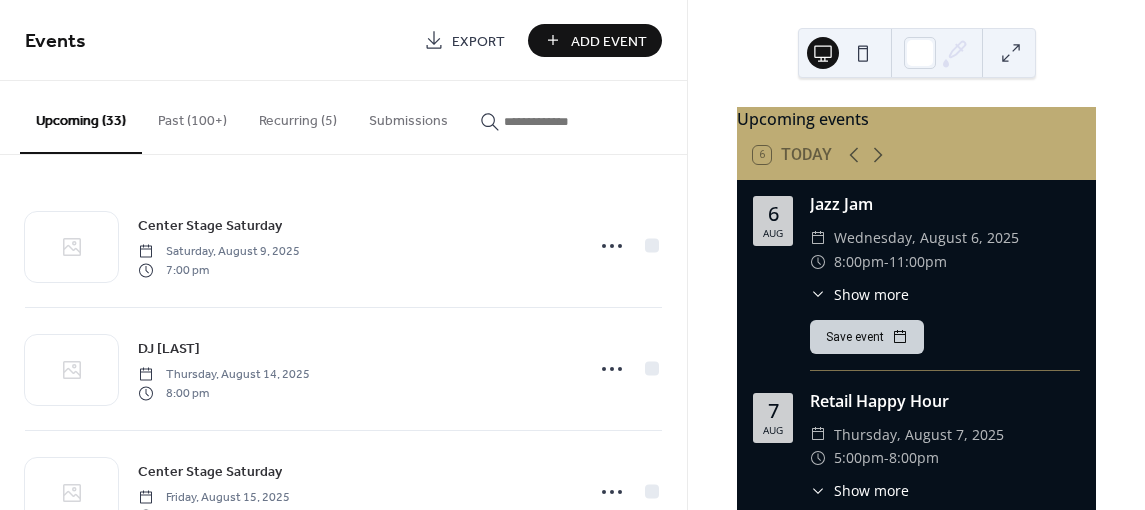 scroll, scrollTop: 0, scrollLeft: 0, axis: both 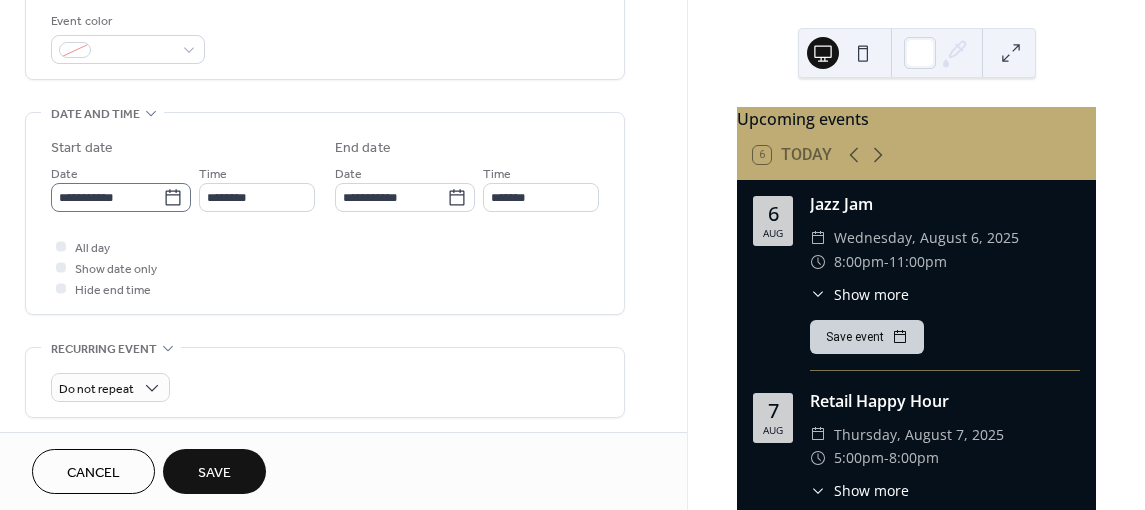 type on "**********" 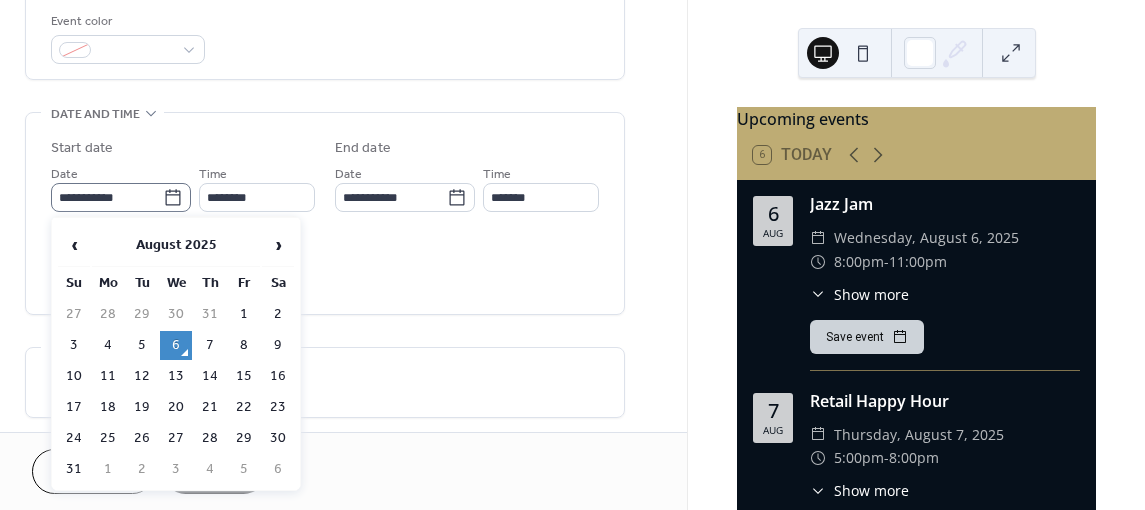 click 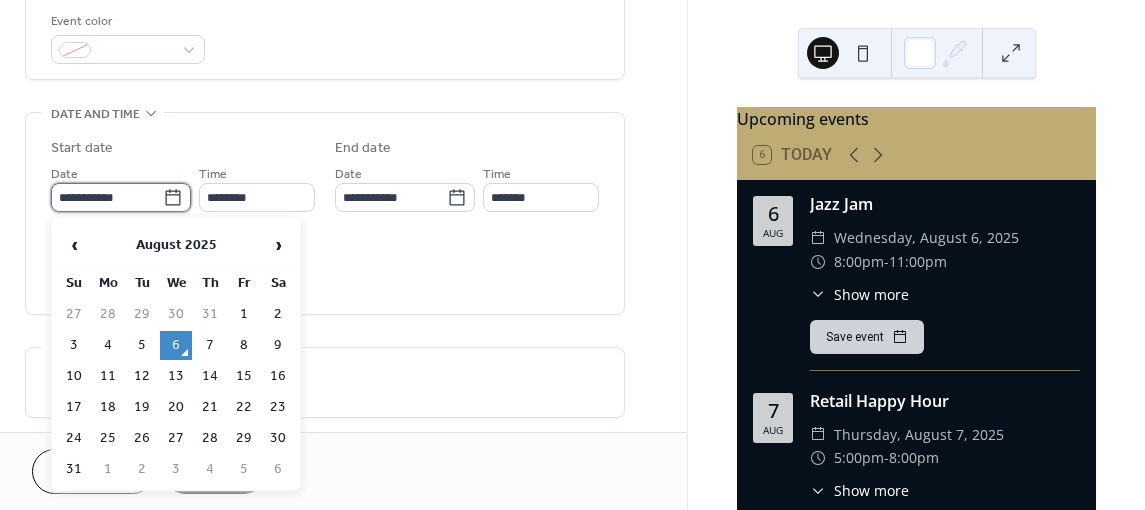 click on "**********" at bounding box center [107, 197] 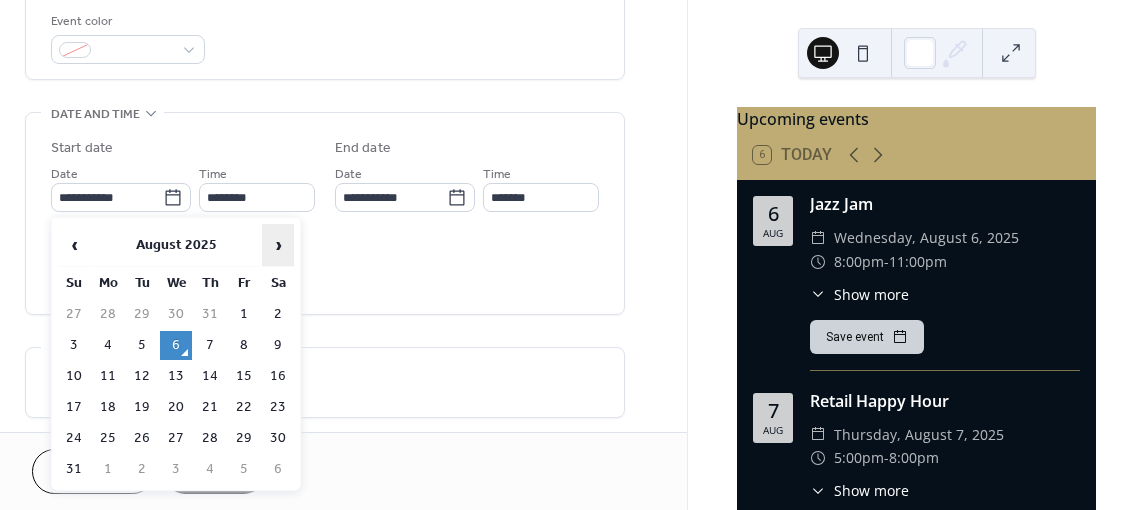 click on "›" at bounding box center [278, 245] 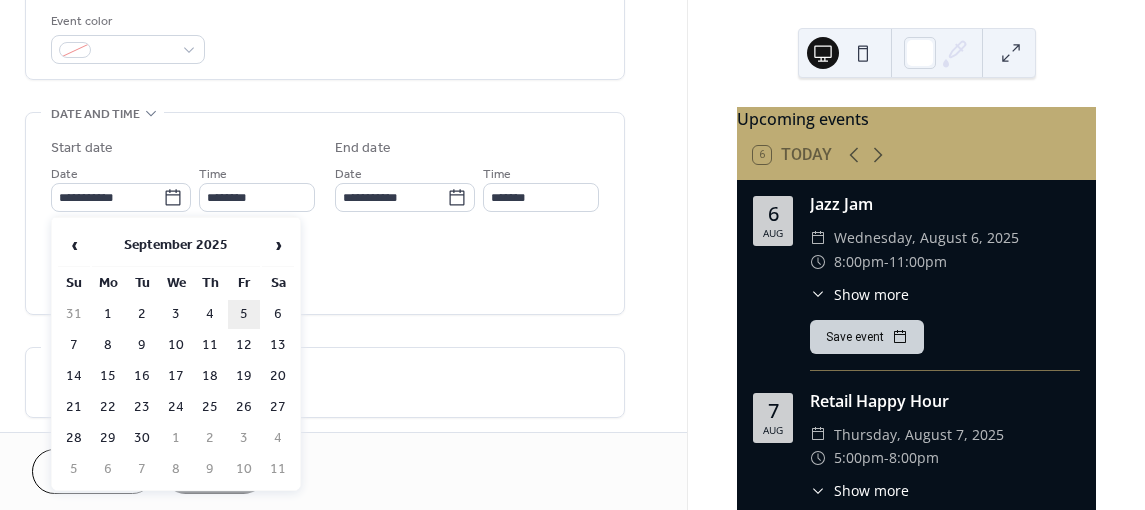 click on "5" at bounding box center (244, 314) 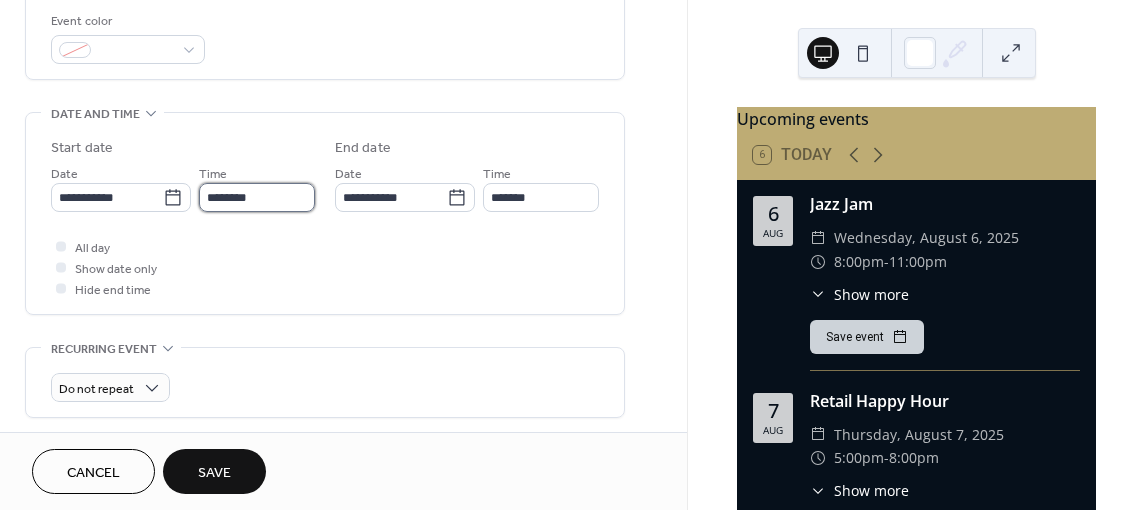 click on "********" at bounding box center (257, 197) 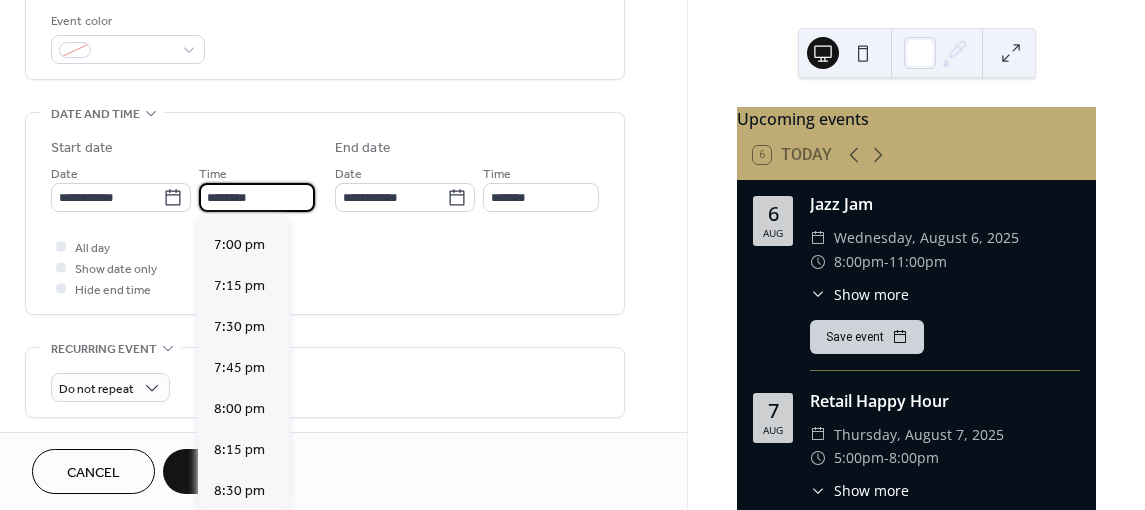 scroll, scrollTop: 3109, scrollLeft: 0, axis: vertical 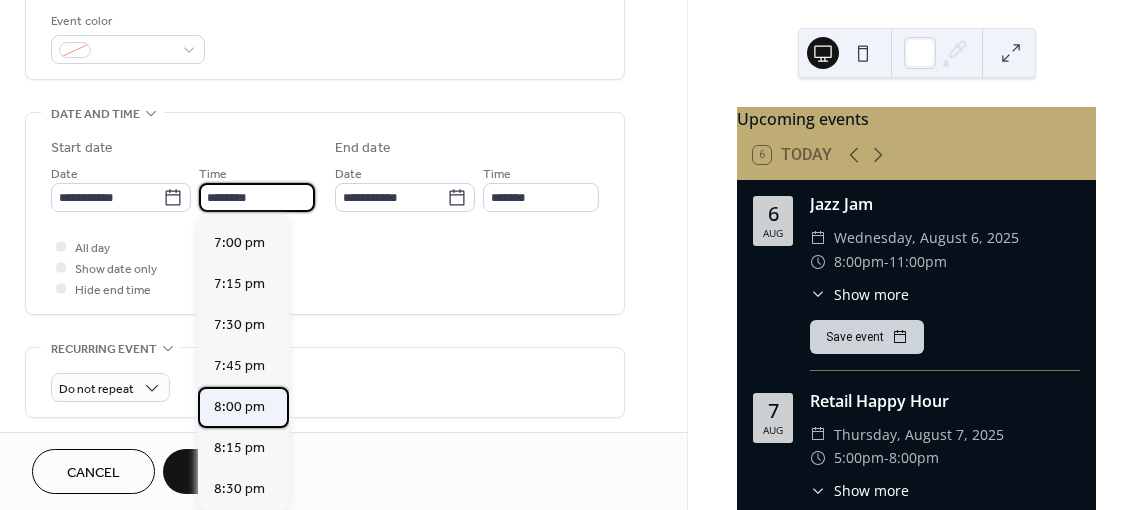 click on "8:00 pm" at bounding box center [239, 407] 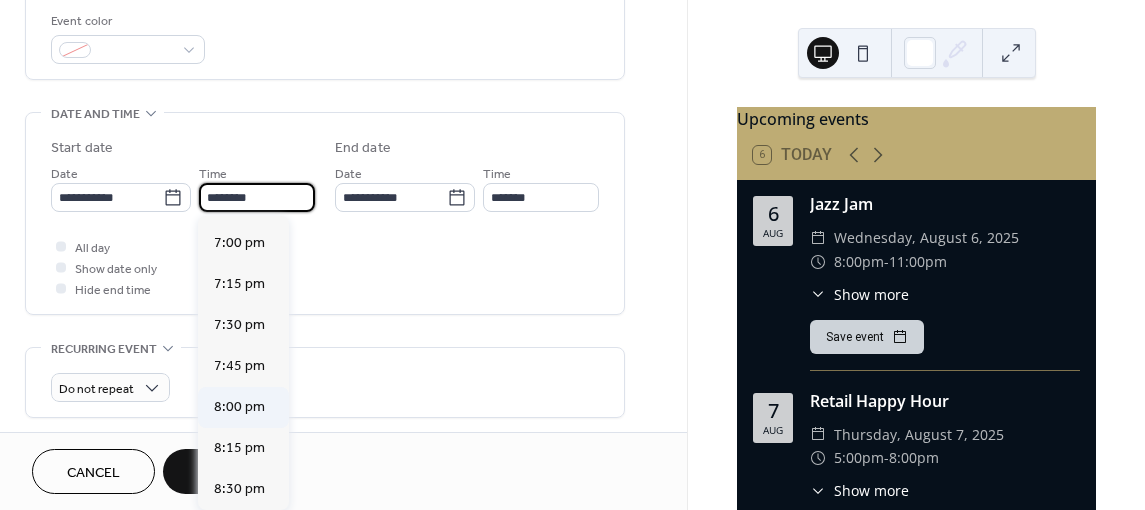 type on "*******" 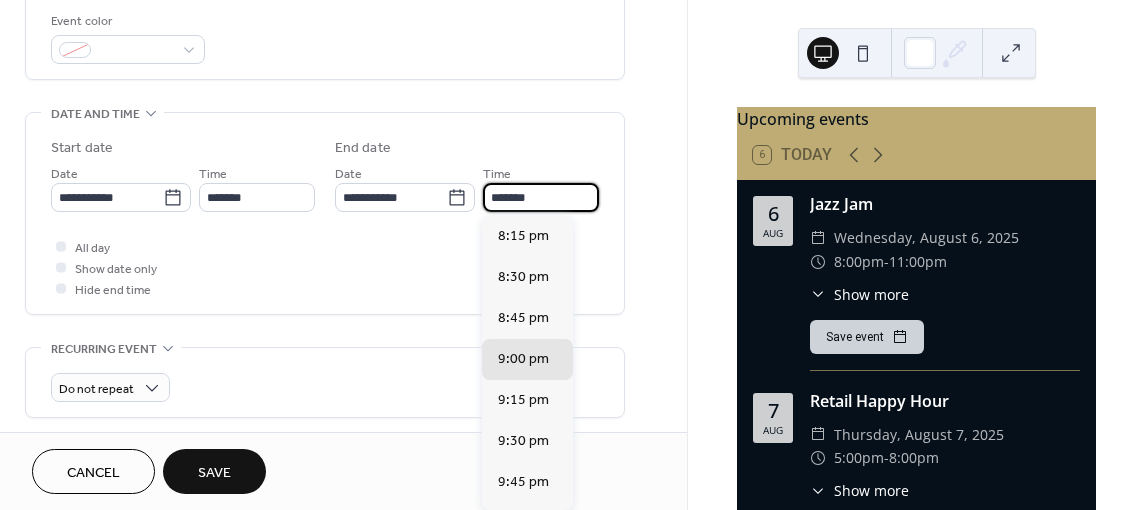 click on "*******" at bounding box center [541, 197] 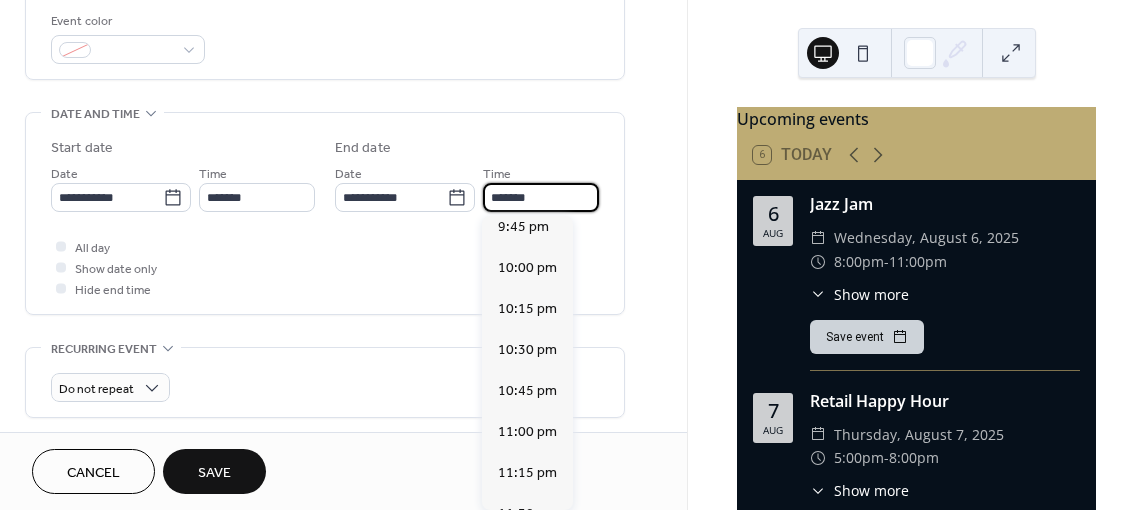 scroll, scrollTop: 256, scrollLeft: 0, axis: vertical 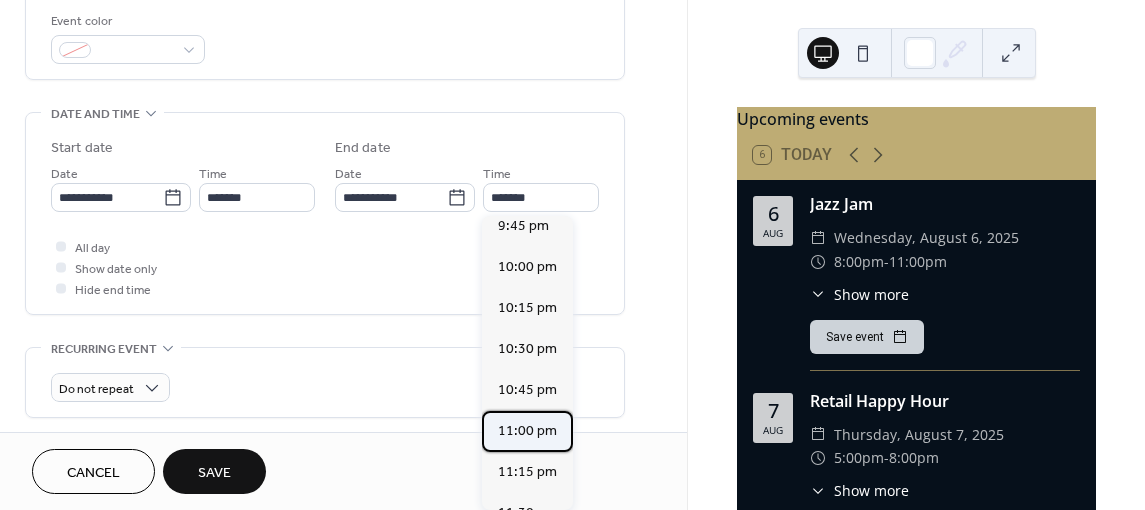 click on "11:00 pm" at bounding box center (527, 431) 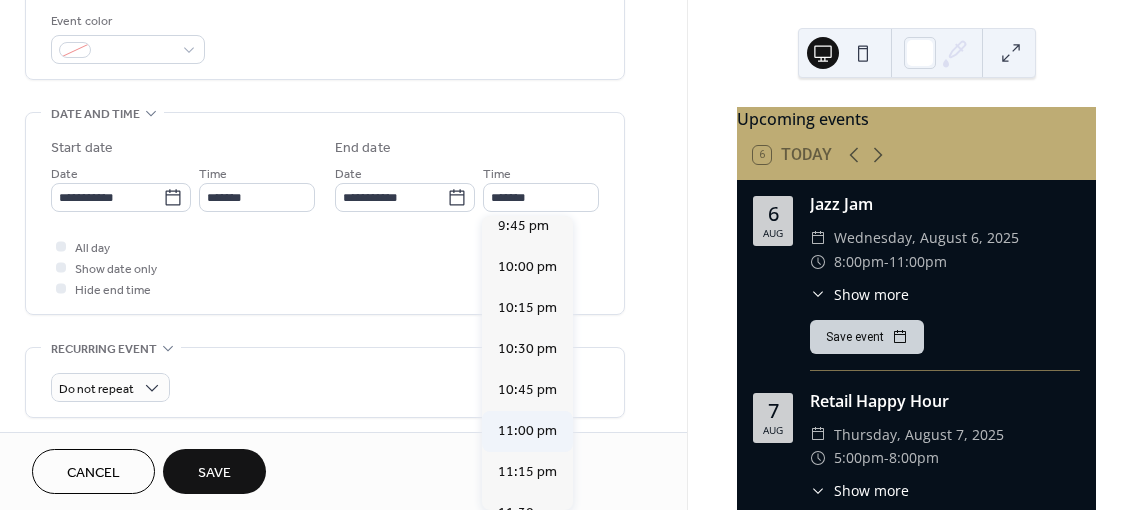 type on "********" 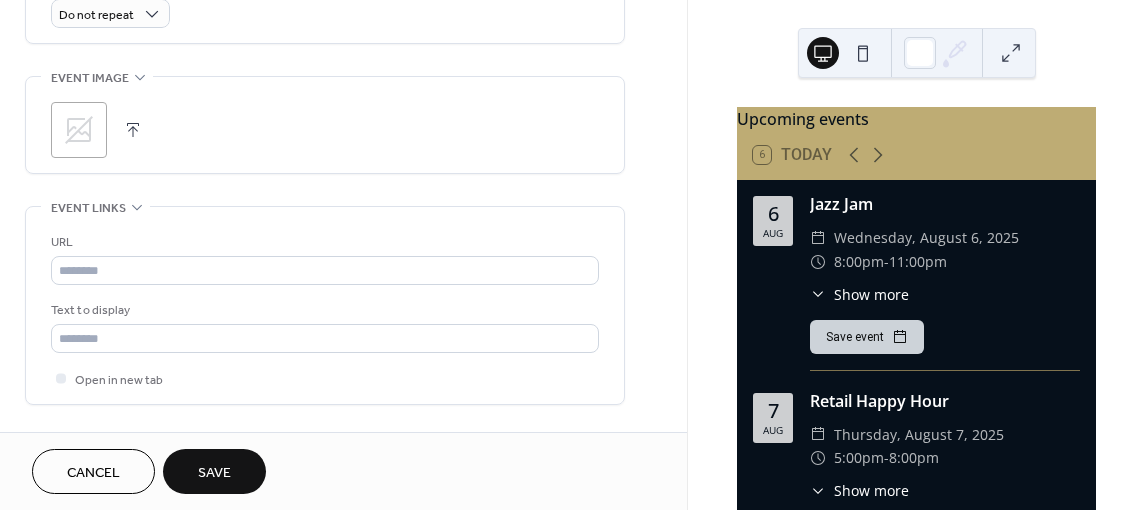 scroll, scrollTop: 916, scrollLeft: 0, axis: vertical 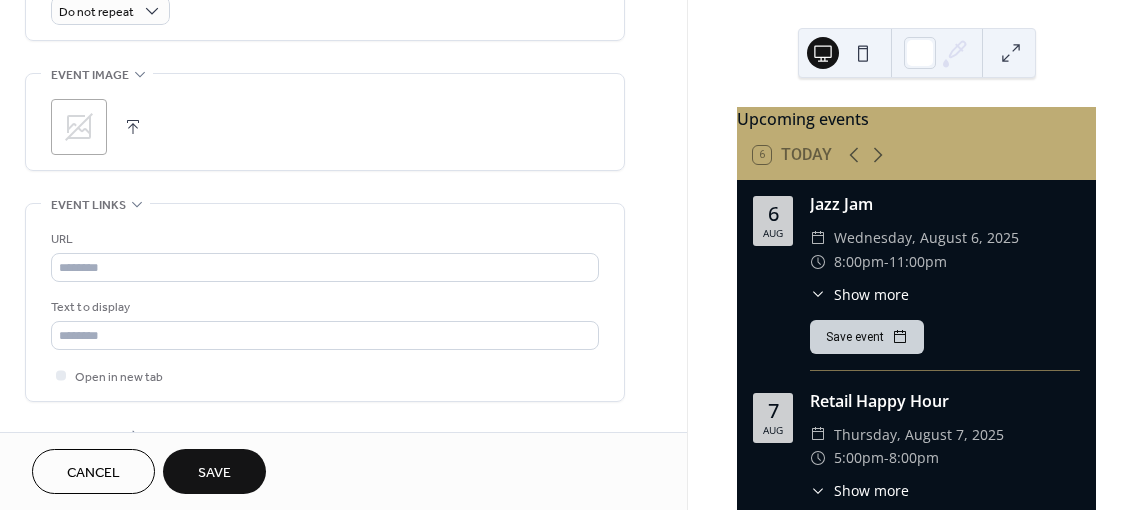click on "Save" at bounding box center [214, 473] 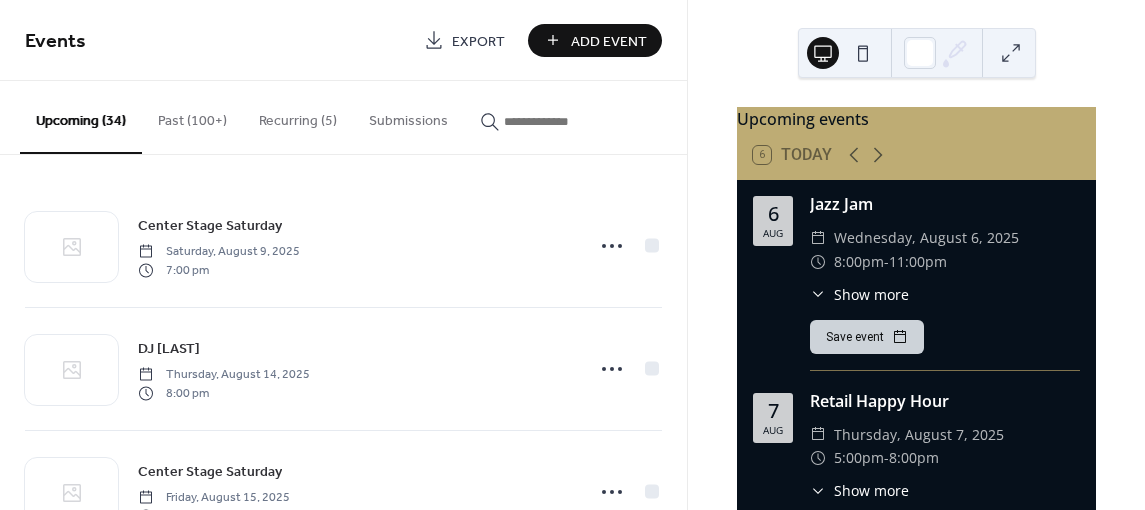 click on "Add Event" at bounding box center [609, 41] 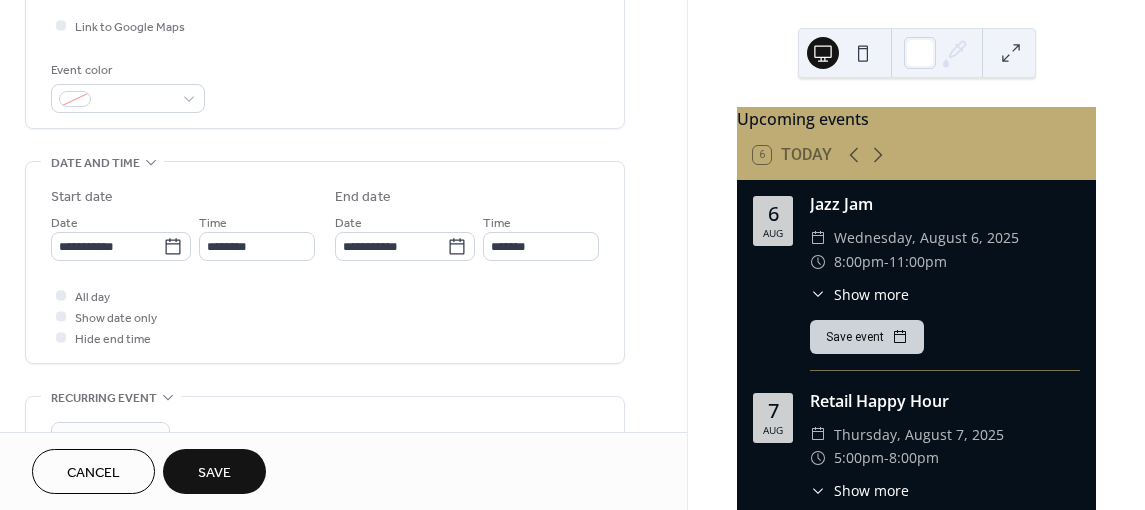 scroll, scrollTop: 494, scrollLeft: 0, axis: vertical 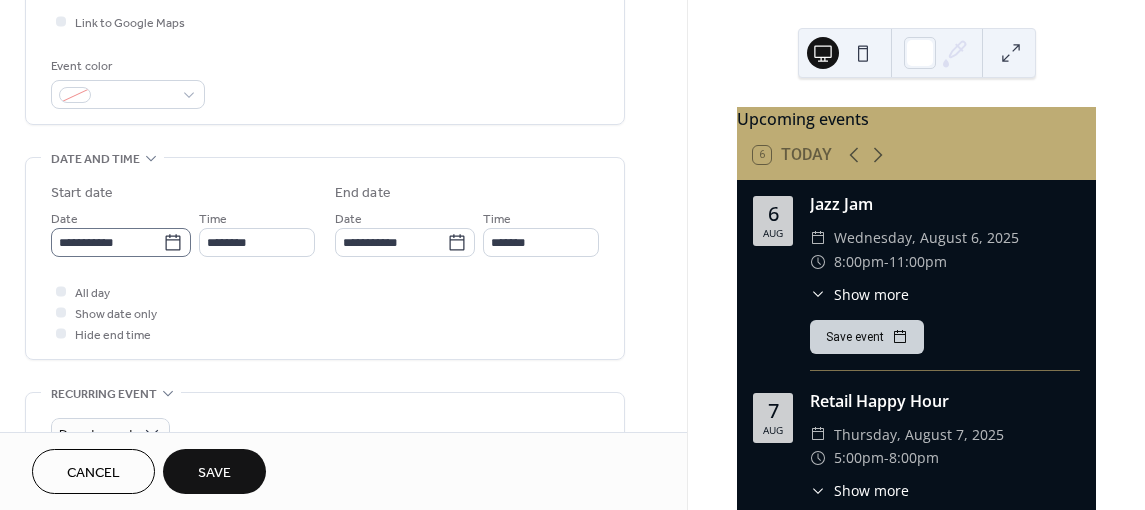 type on "**********" 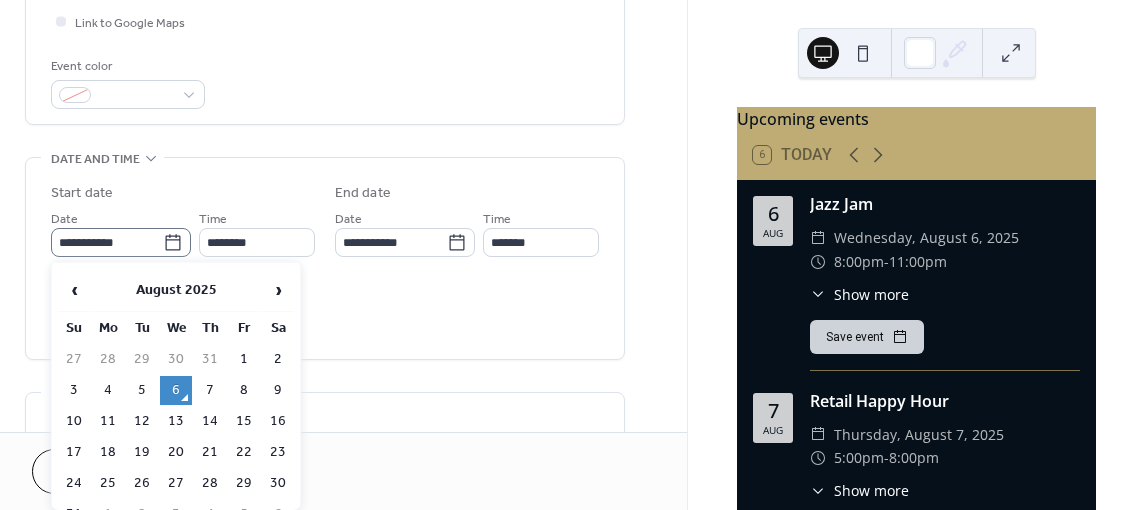 click 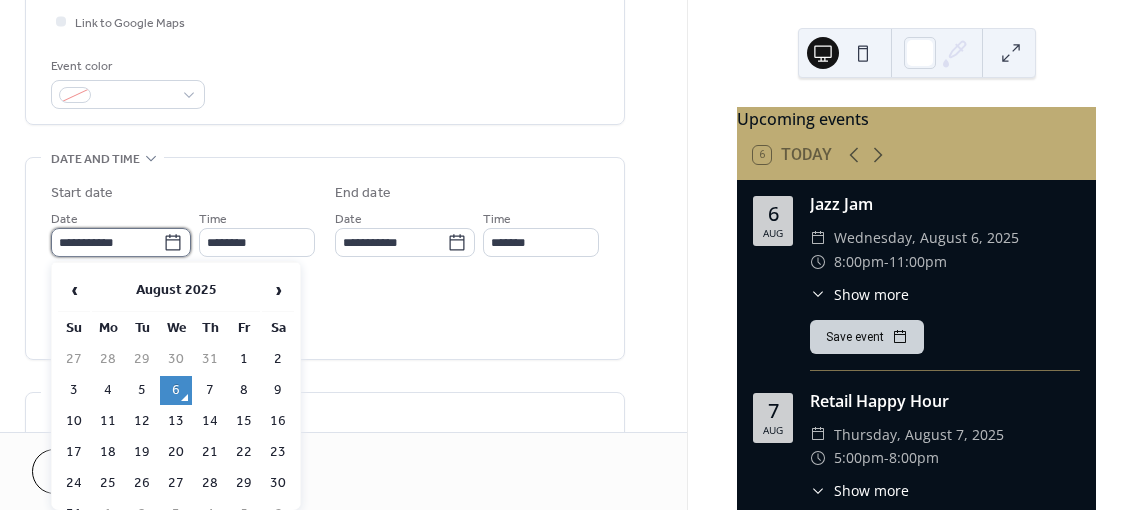 click on "**********" at bounding box center [107, 242] 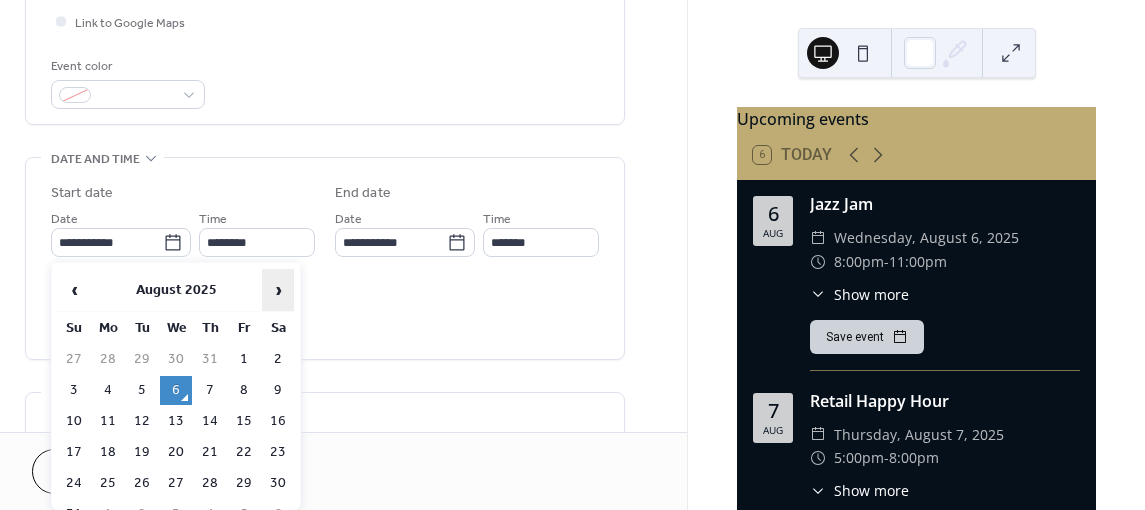 click on "›" at bounding box center (278, 290) 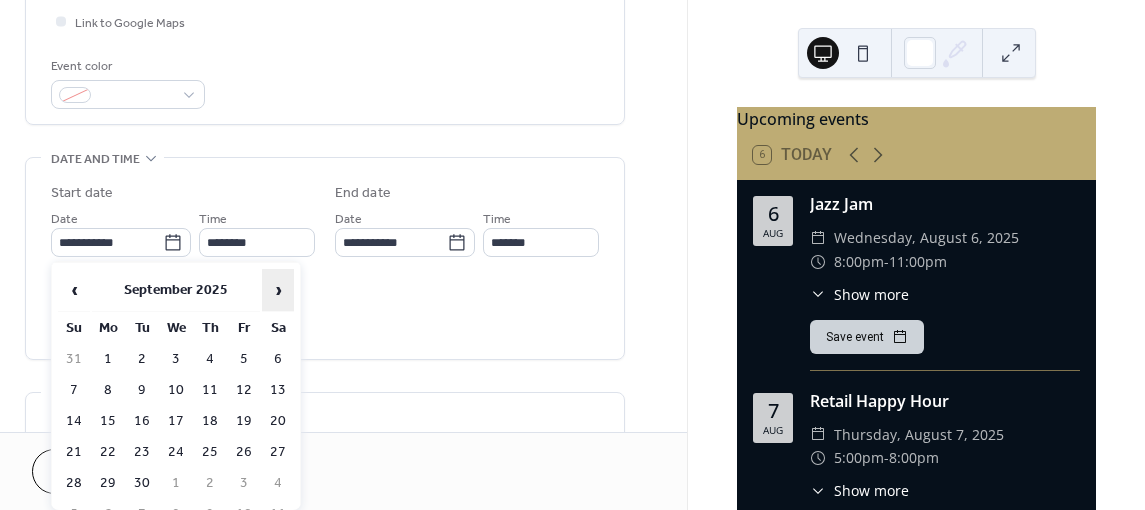 click on "›" at bounding box center (278, 290) 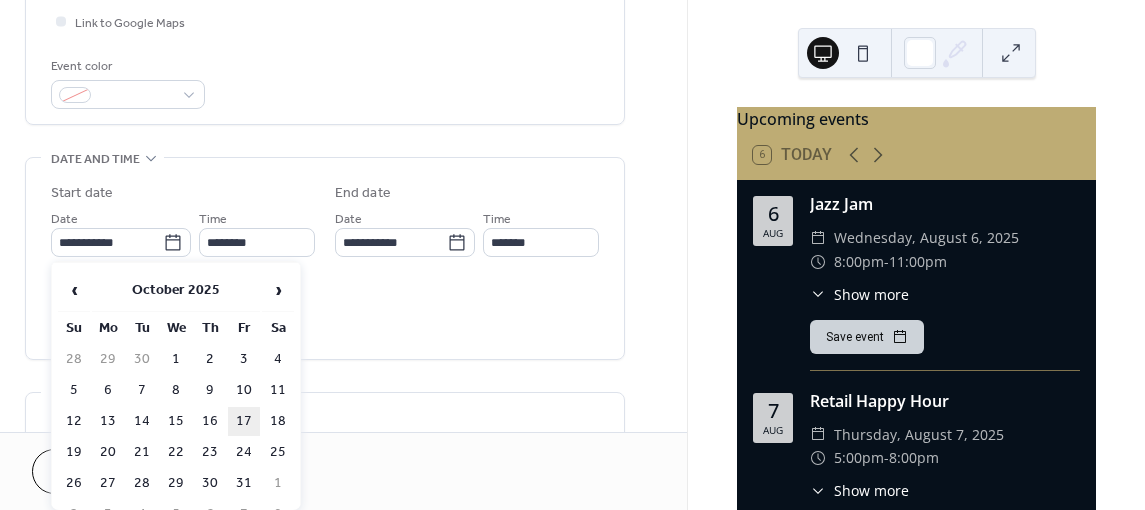 click on "17" at bounding box center [244, 421] 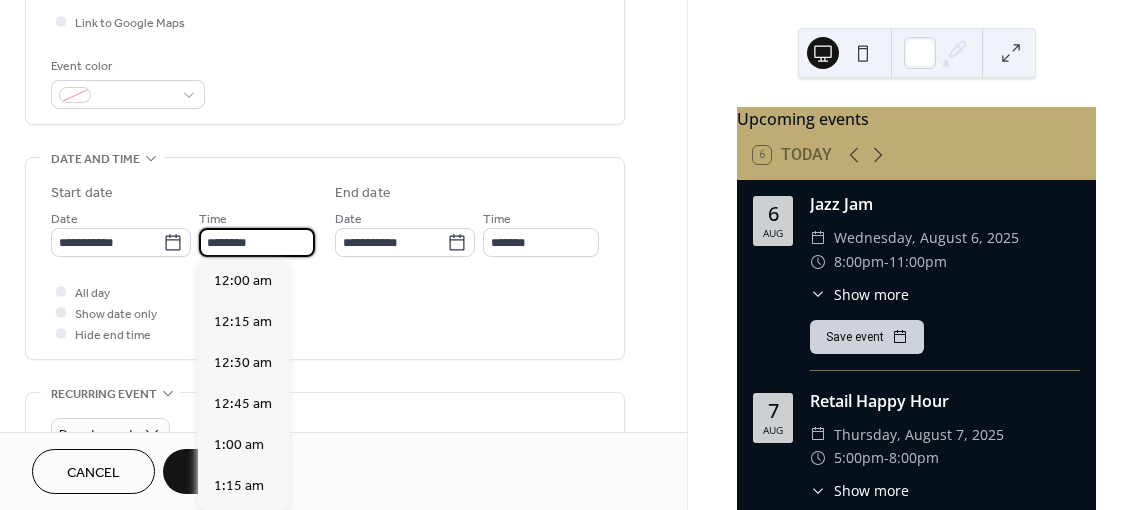 click on "********" at bounding box center [257, 242] 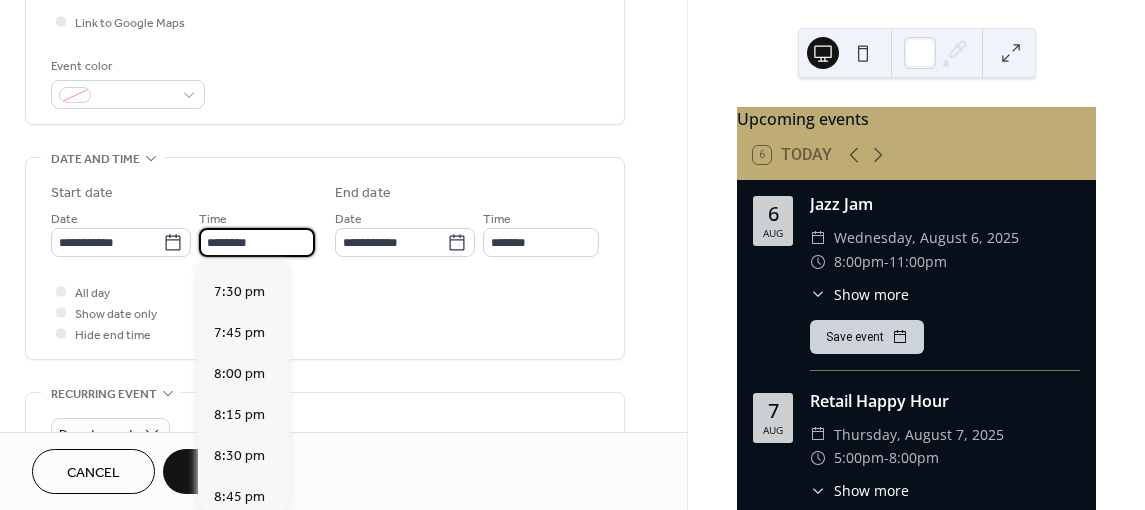 scroll, scrollTop: 3188, scrollLeft: 0, axis: vertical 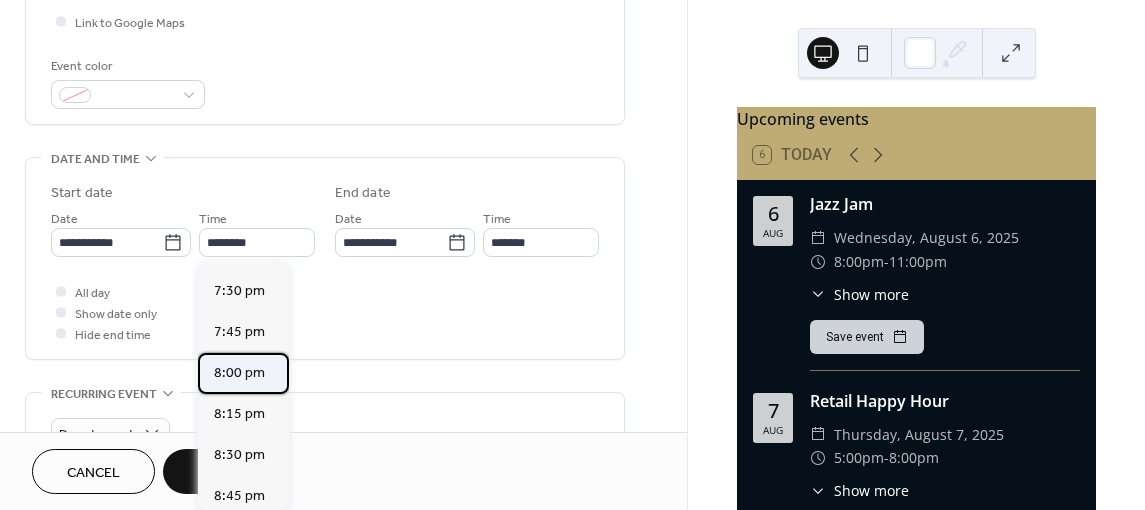 click on "8:00 pm" at bounding box center (239, 373) 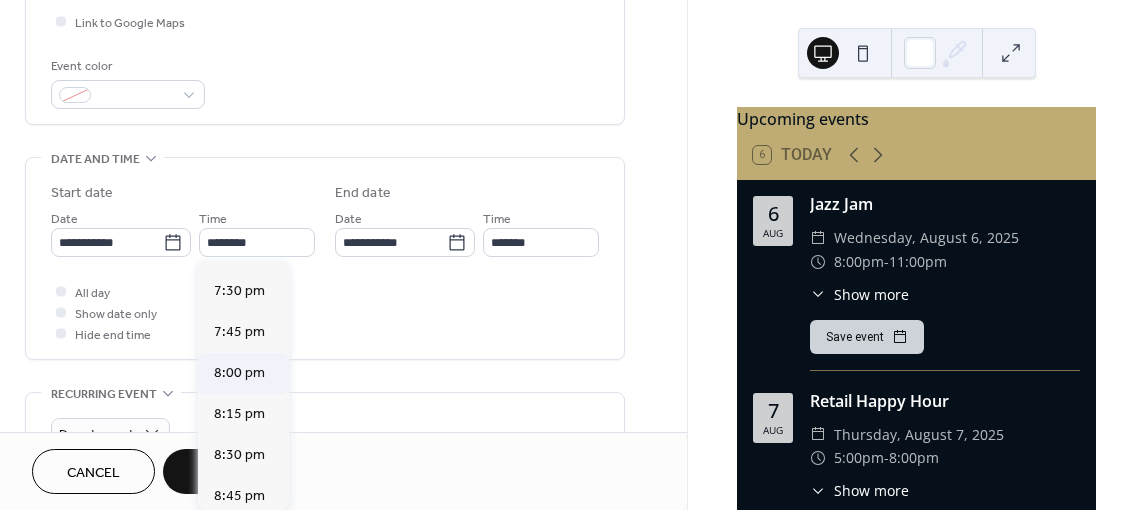 type on "*******" 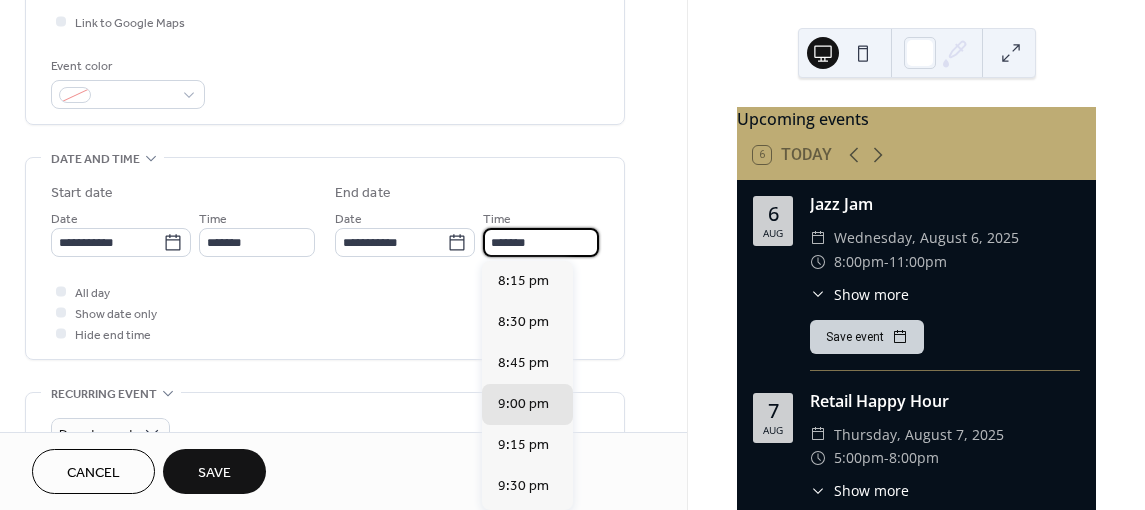 click on "*******" at bounding box center [541, 242] 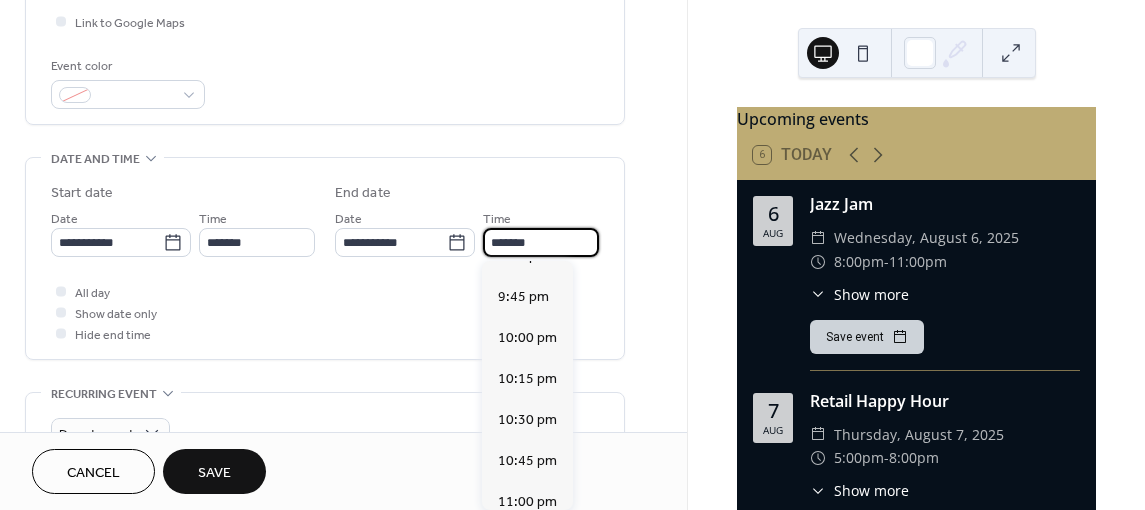 scroll, scrollTop: 350, scrollLeft: 0, axis: vertical 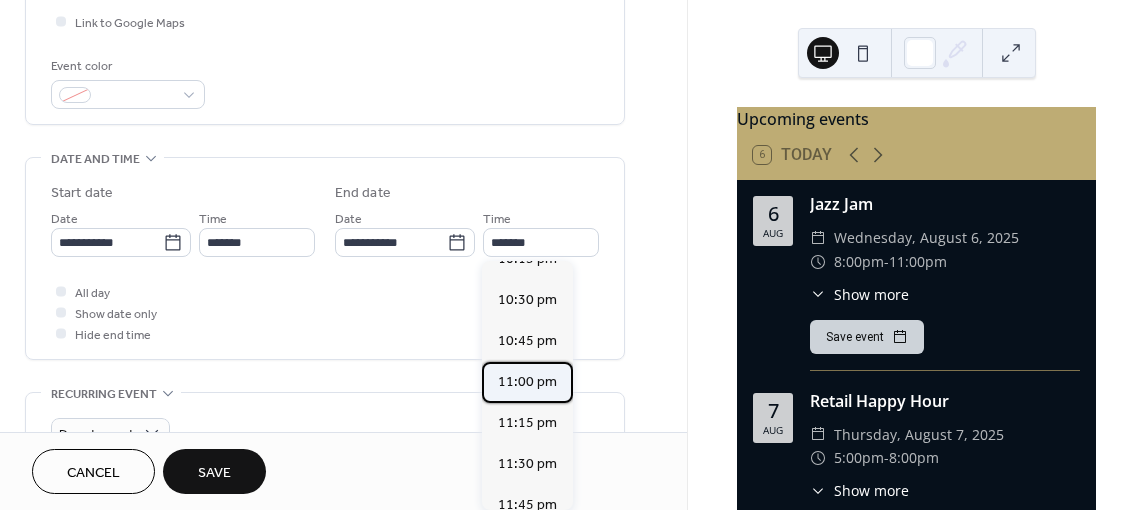 click on "11:00 pm" at bounding box center (527, 382) 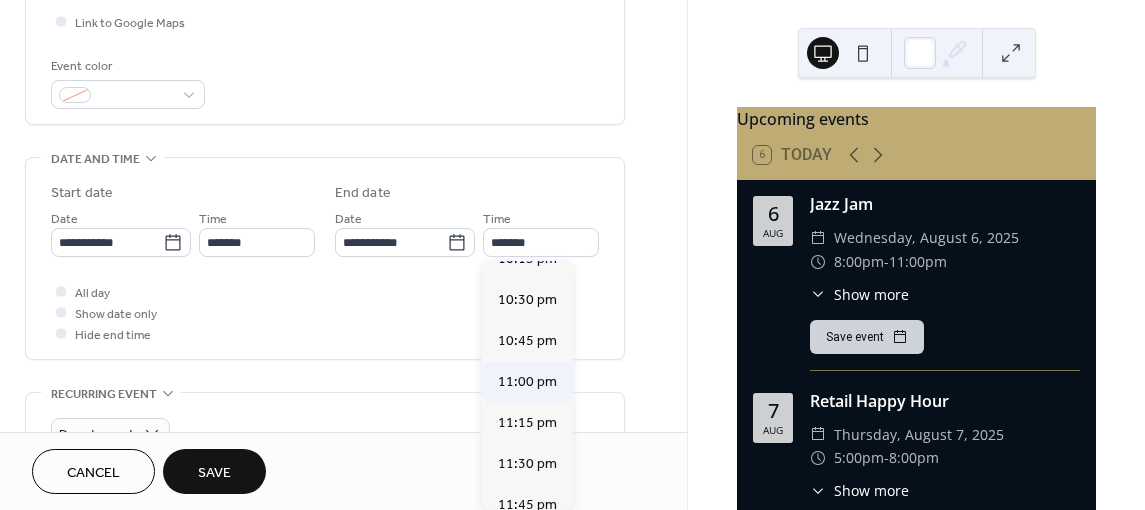 type on "********" 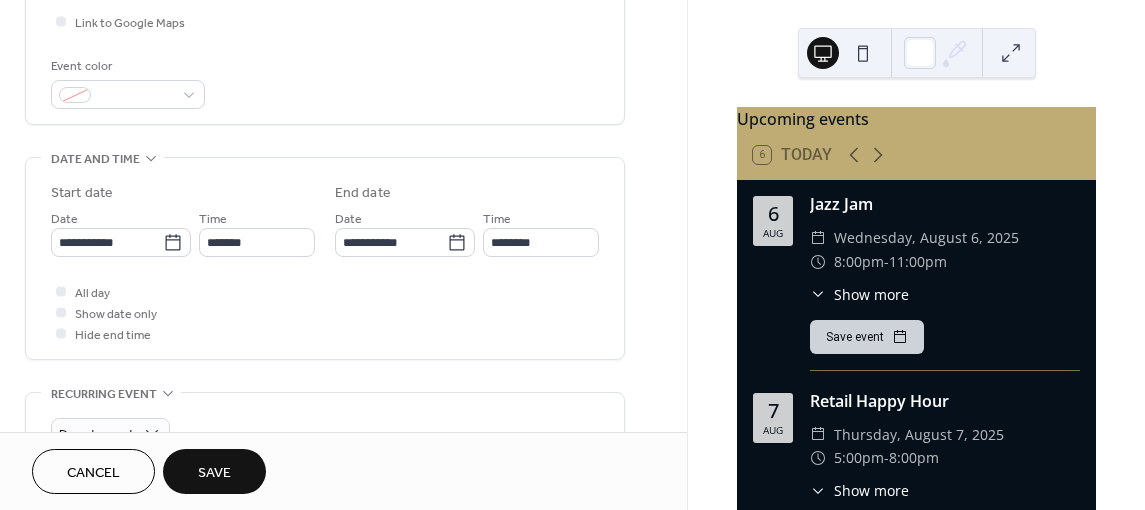 scroll, scrollTop: 606, scrollLeft: 0, axis: vertical 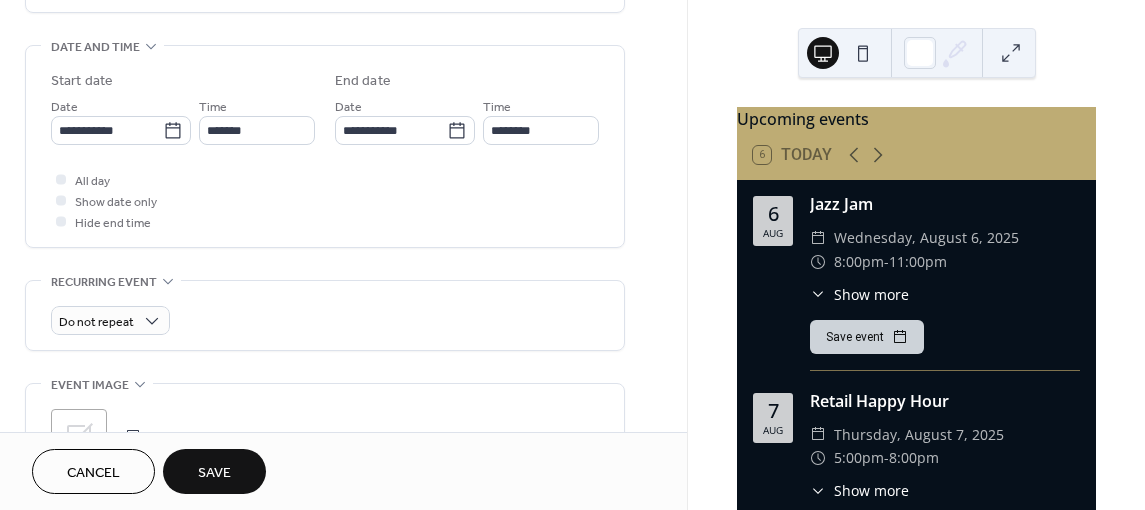 click on "Save" at bounding box center [214, 473] 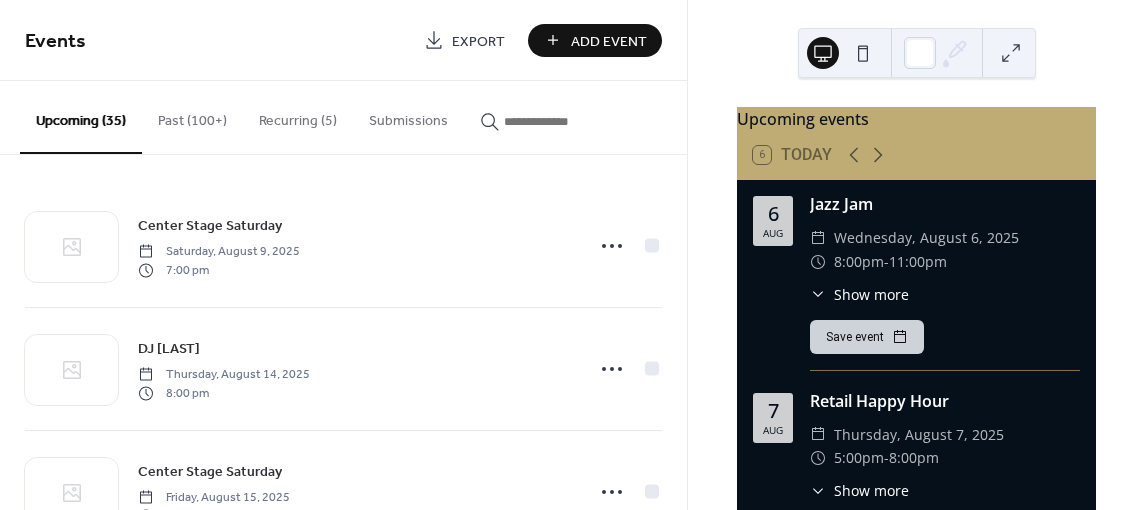 click on "Recurring (5)" at bounding box center (298, 116) 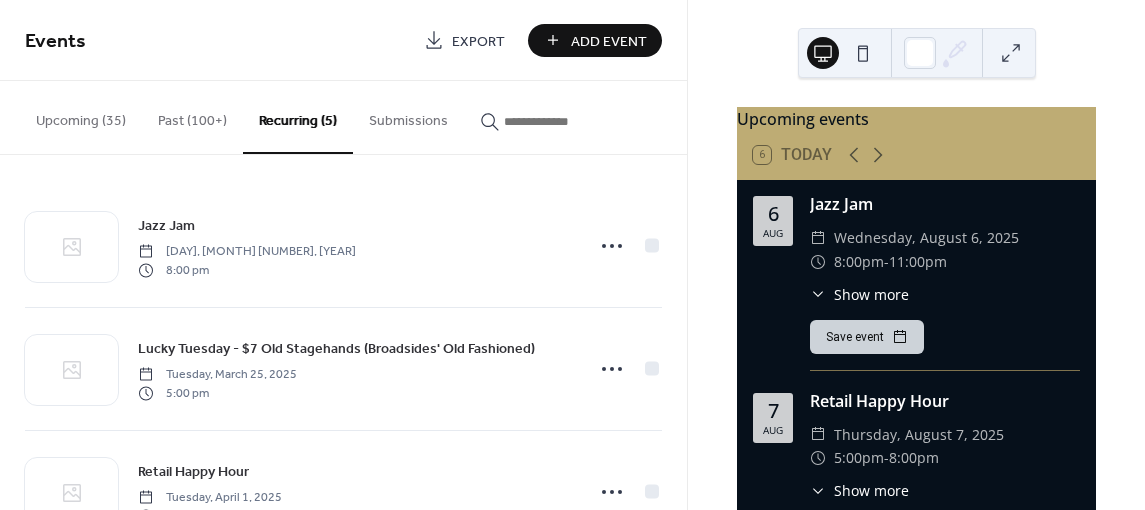 click on "Upcoming (35)" at bounding box center [81, 116] 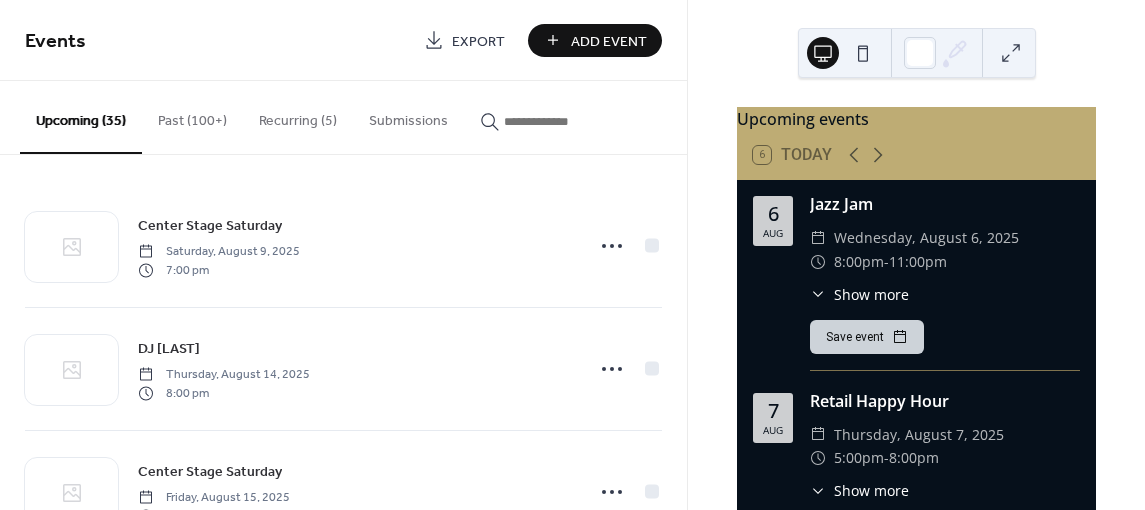 click on "Add Event" at bounding box center [609, 41] 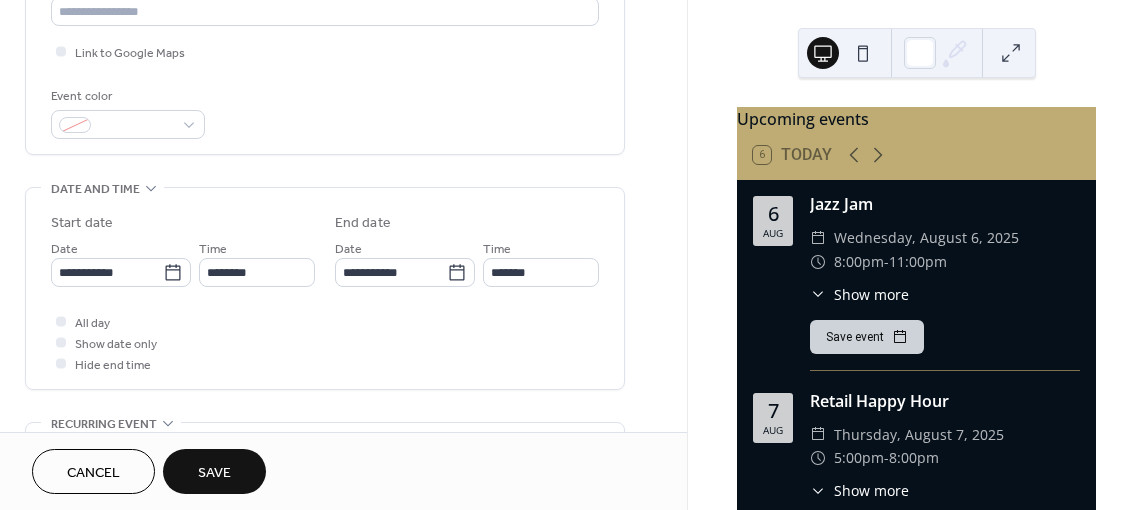 scroll, scrollTop: 465, scrollLeft: 0, axis: vertical 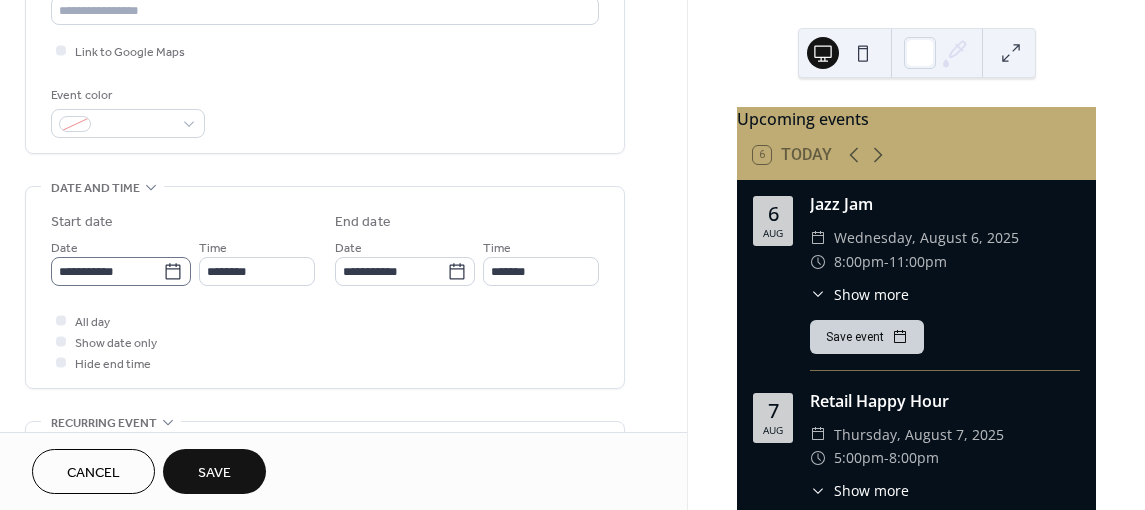 type on "**********" 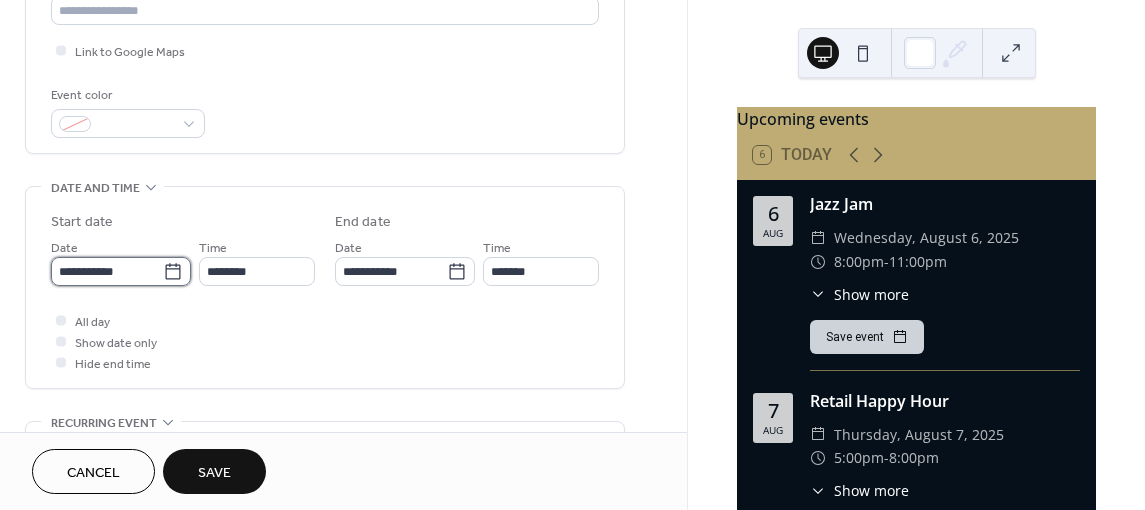 click on "**********" at bounding box center [107, 271] 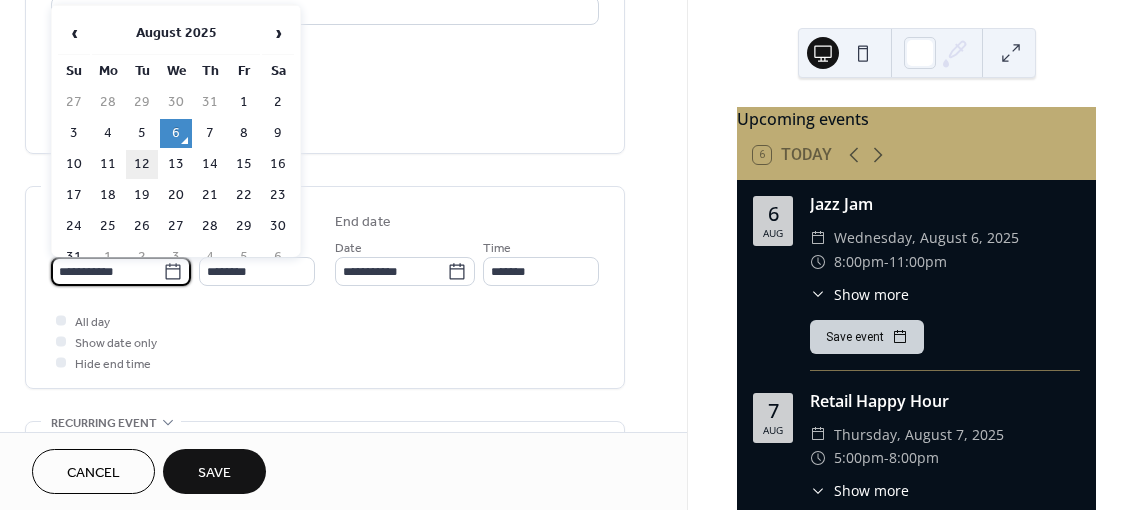 click on "12" at bounding box center (142, 164) 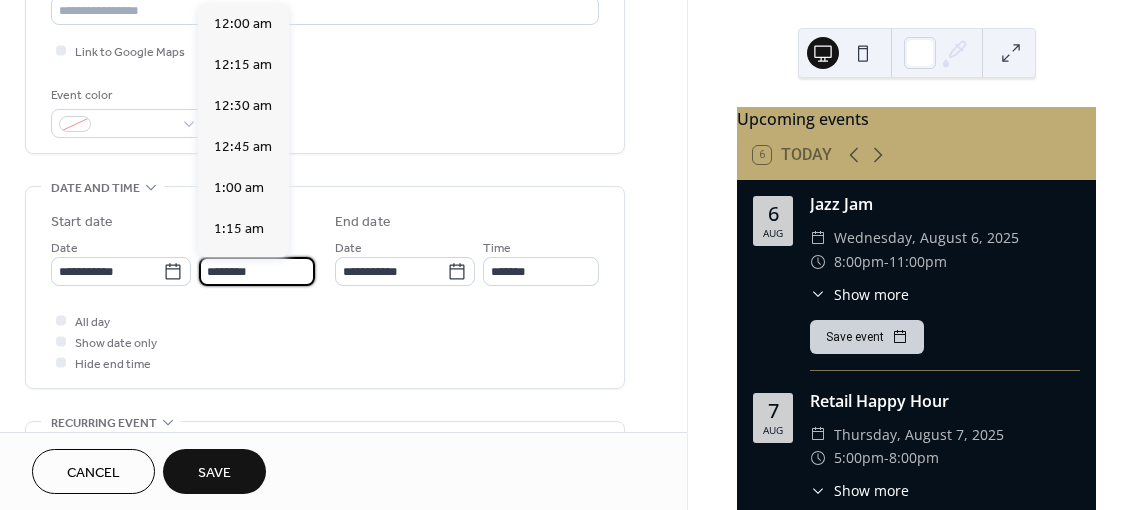 click on "********" at bounding box center [257, 271] 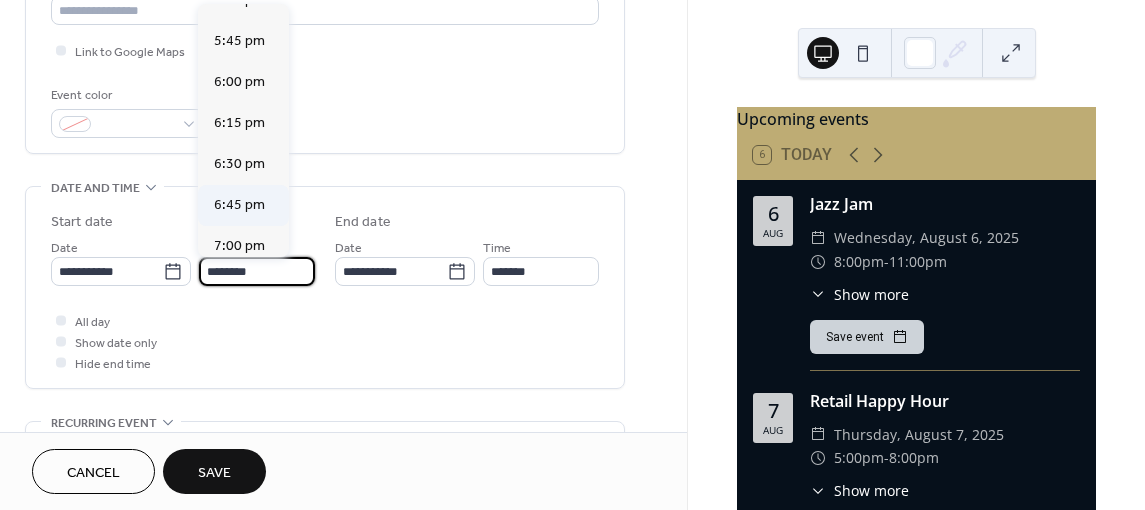 scroll, scrollTop: 2895, scrollLeft: 0, axis: vertical 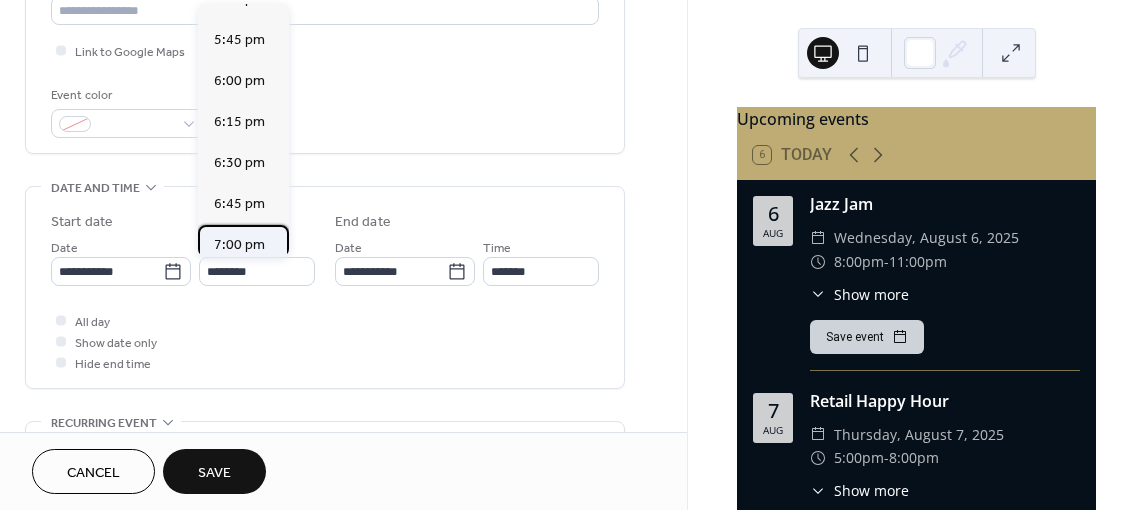 click on "7:00 pm" at bounding box center [239, 245] 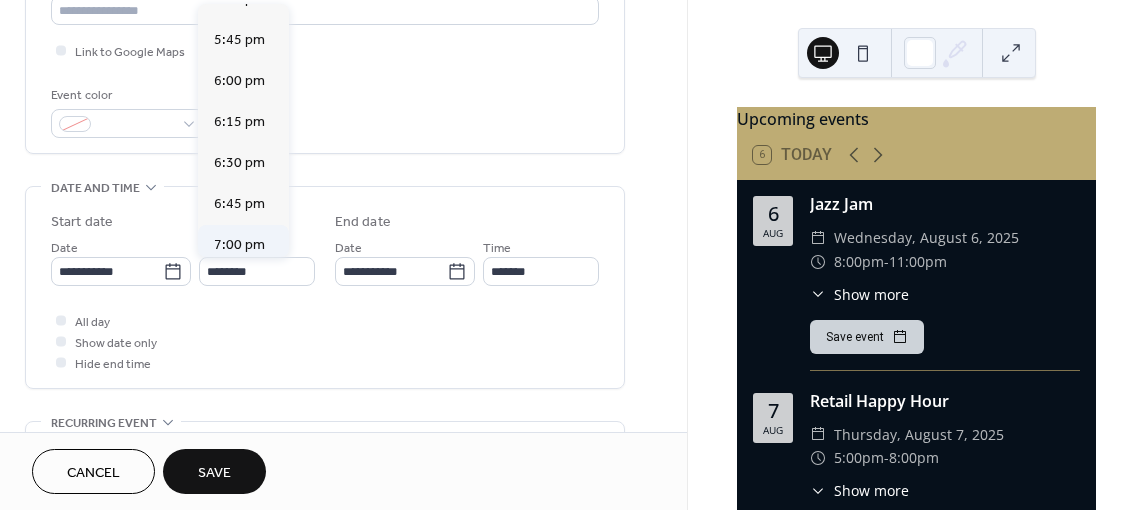 type on "*******" 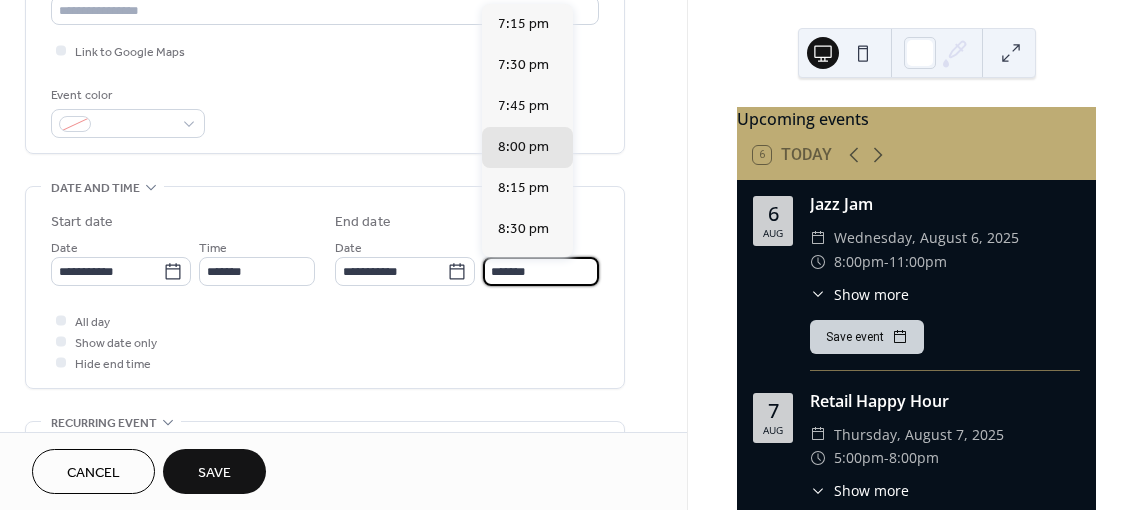 click on "*******" at bounding box center [541, 271] 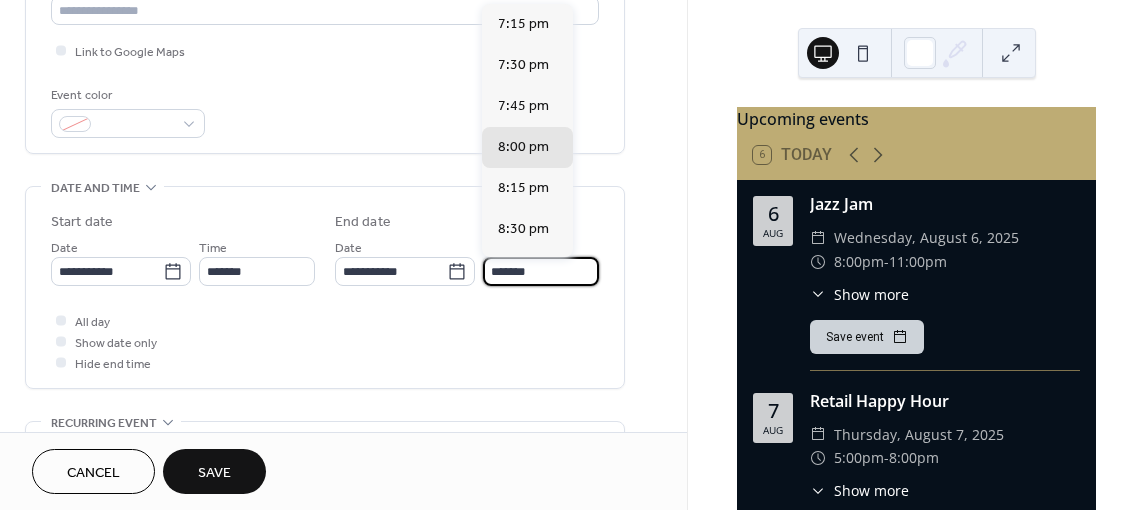 scroll, scrollTop: 1, scrollLeft: 0, axis: vertical 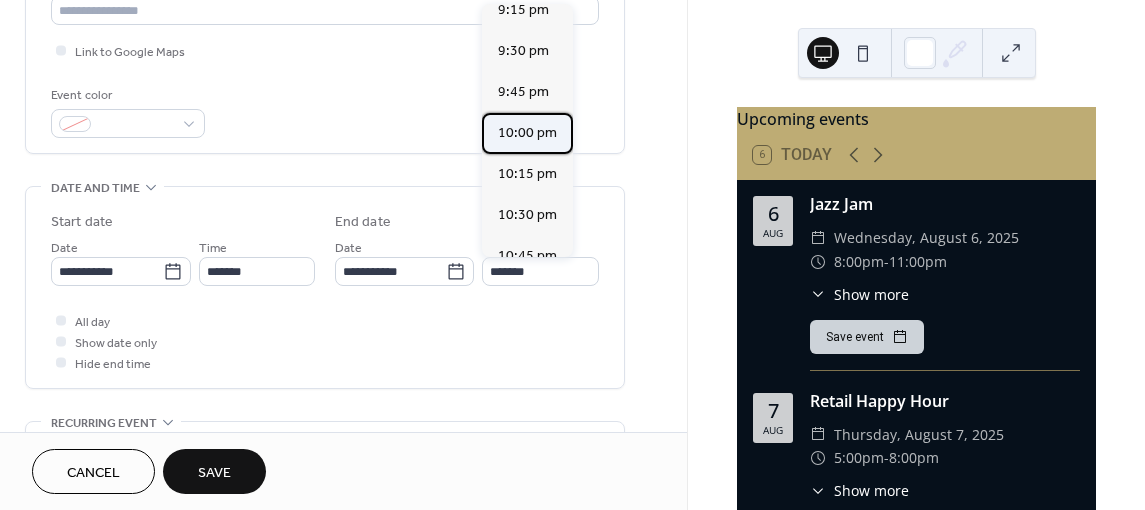 click on "10:00 pm" at bounding box center [527, 133] 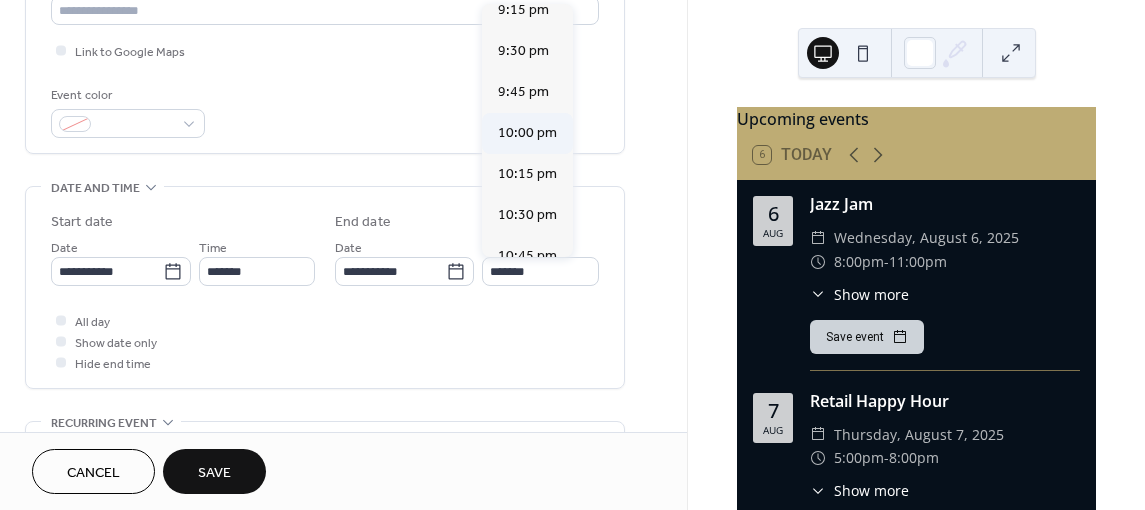 type on "********" 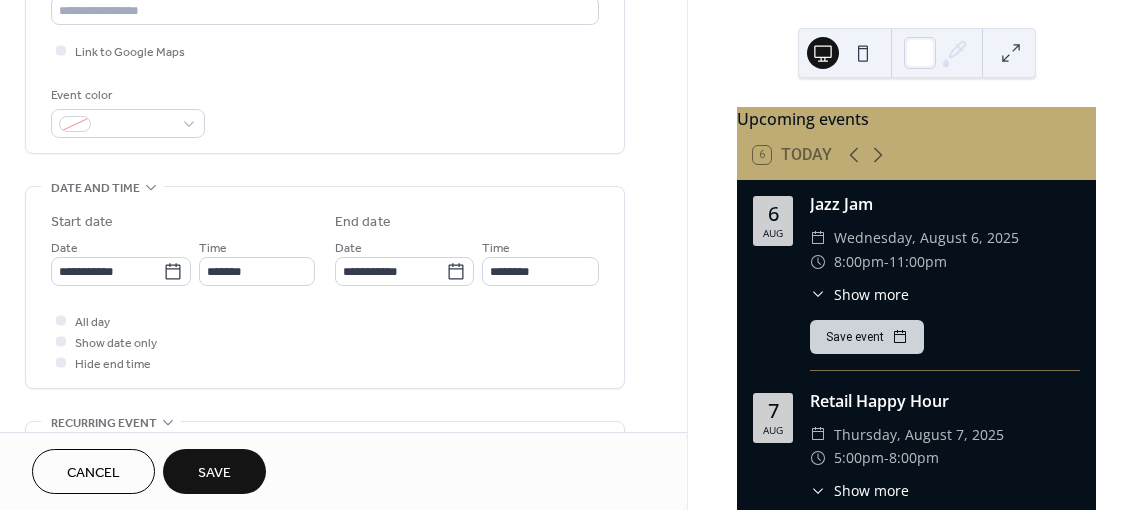 click on "Save" at bounding box center [214, 473] 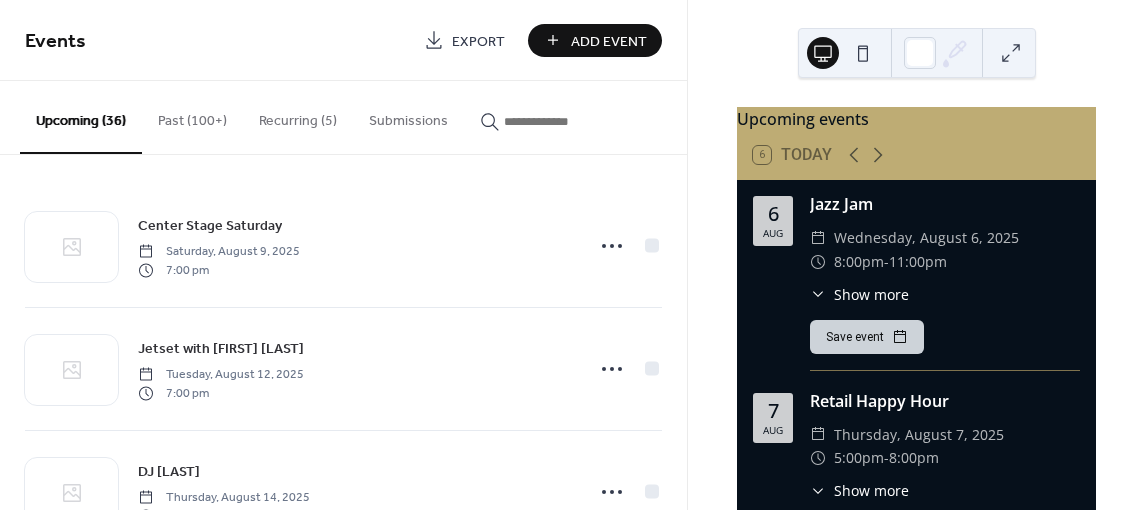 click on "Add Event" at bounding box center [609, 41] 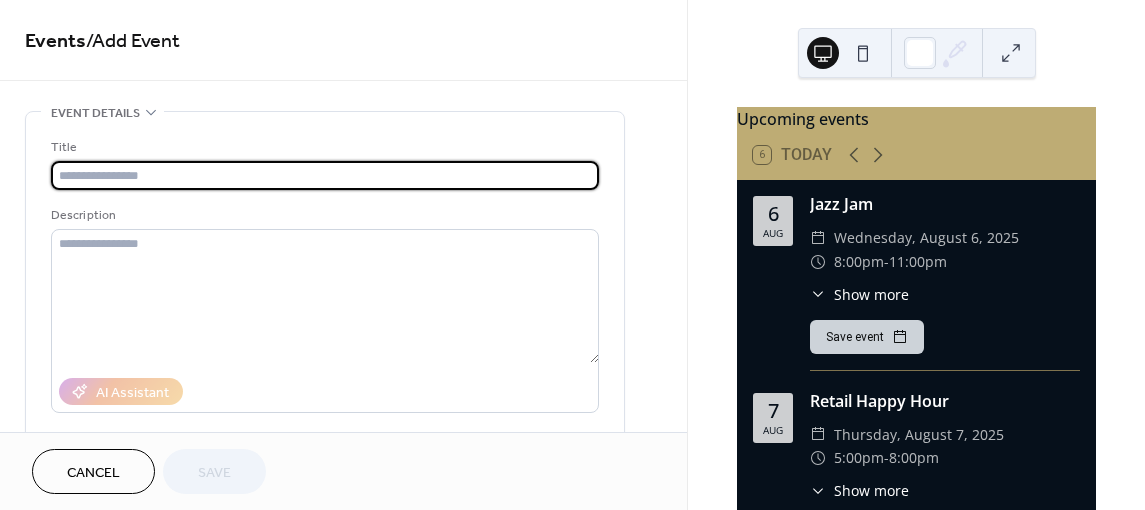 click at bounding box center (325, 175) 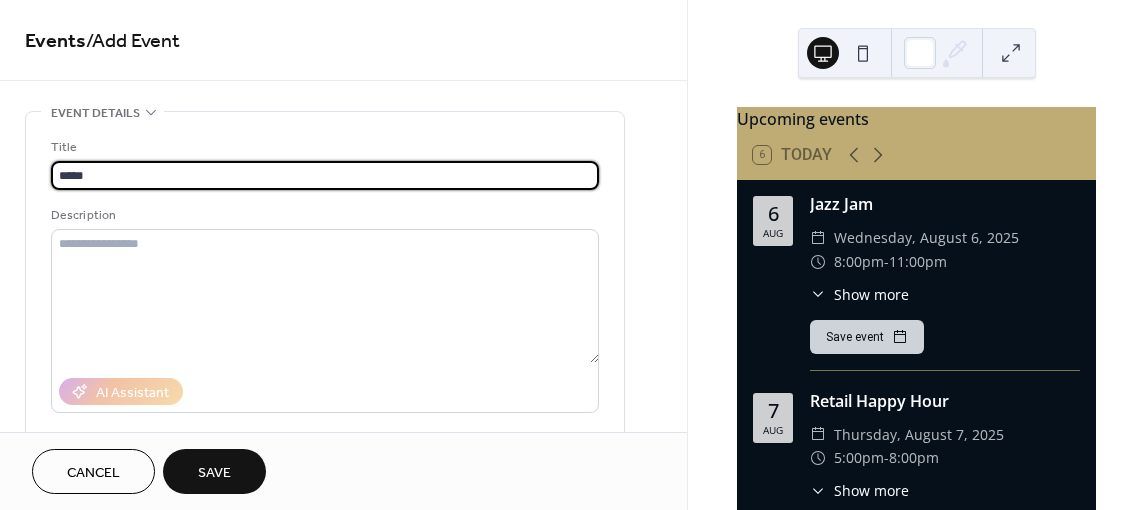 type on "******" 